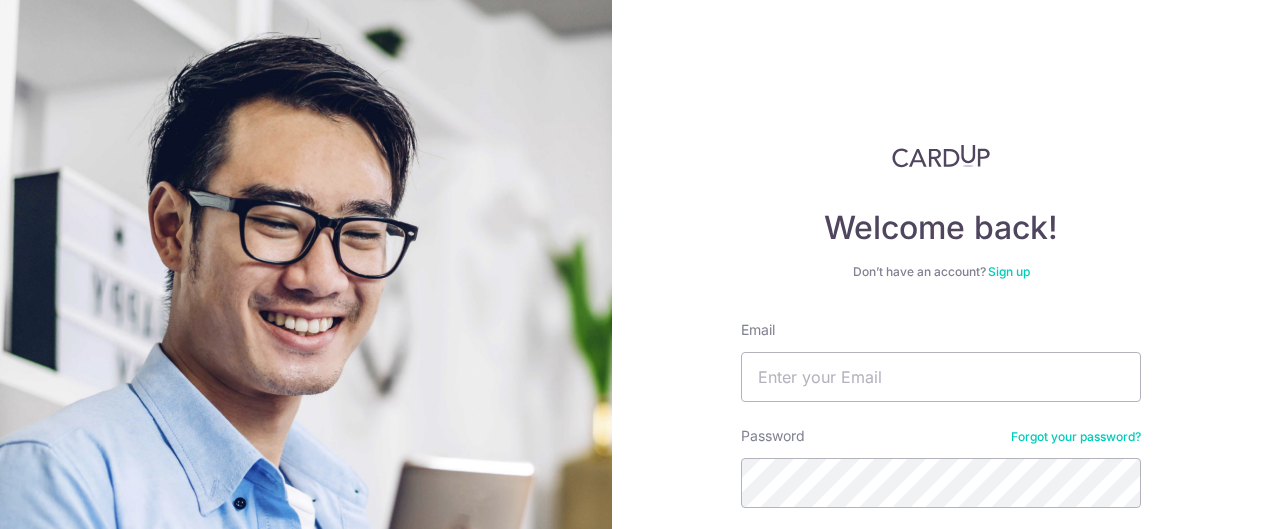 scroll, scrollTop: 0, scrollLeft: 0, axis: both 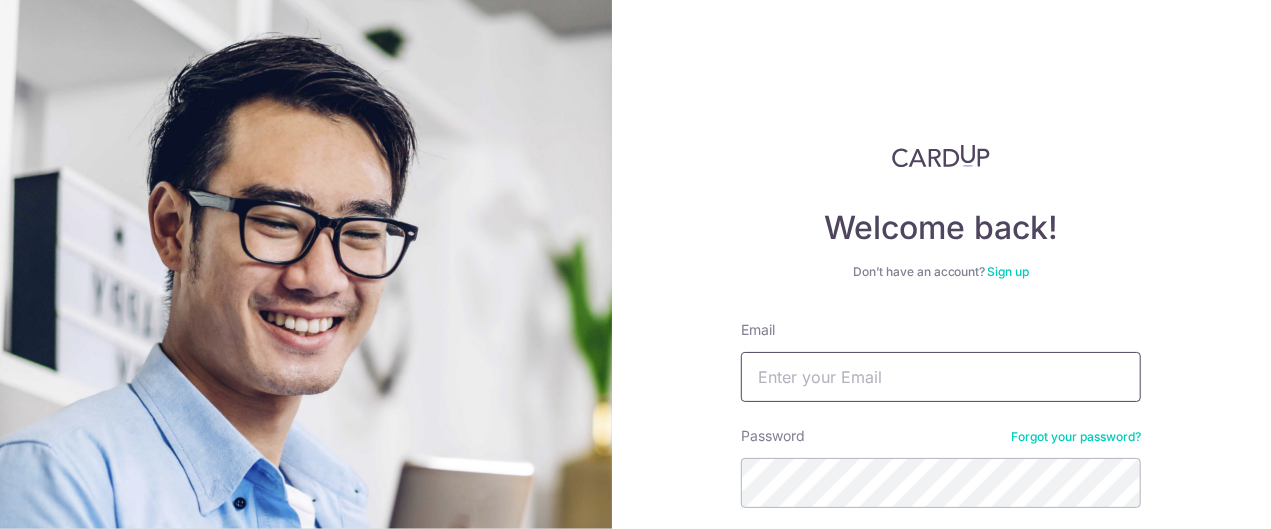 click on "Email" at bounding box center (941, 377) 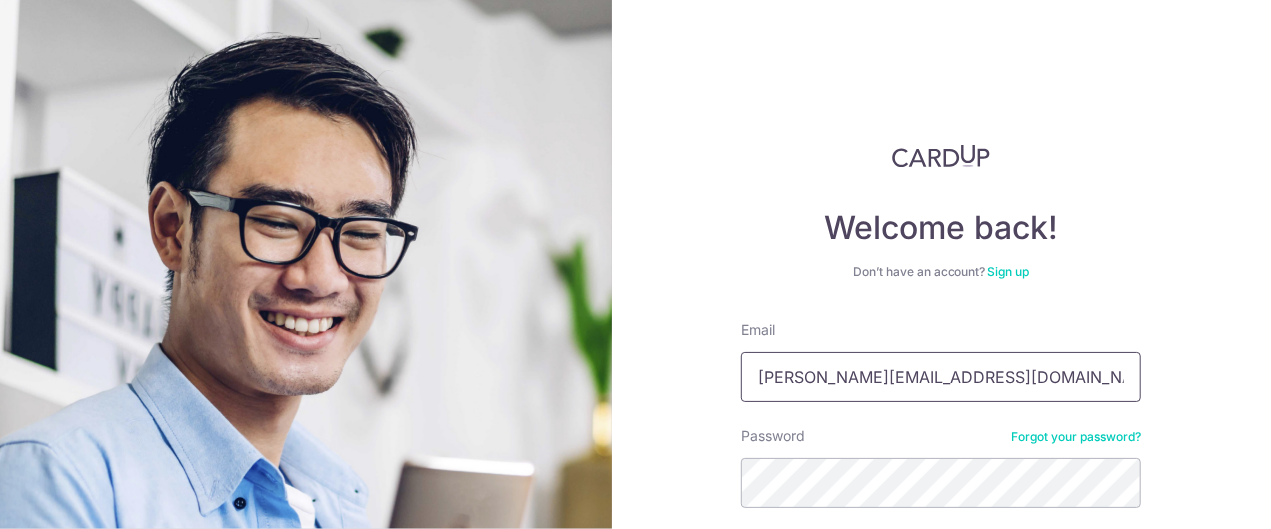 type on "[PERSON_NAME][EMAIL_ADDRESS][DOMAIN_NAME]" 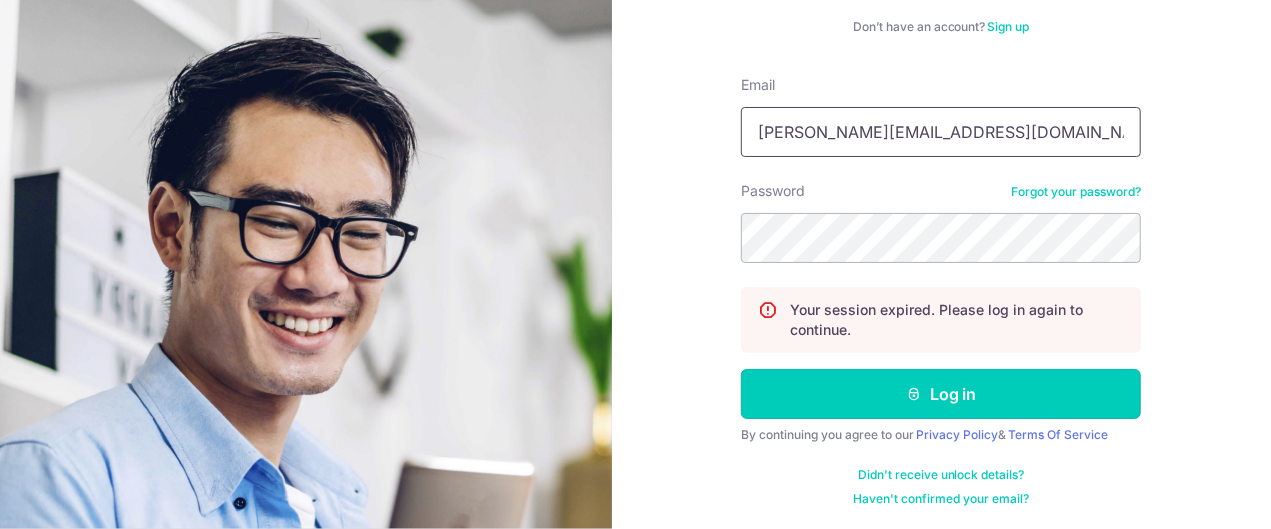 type 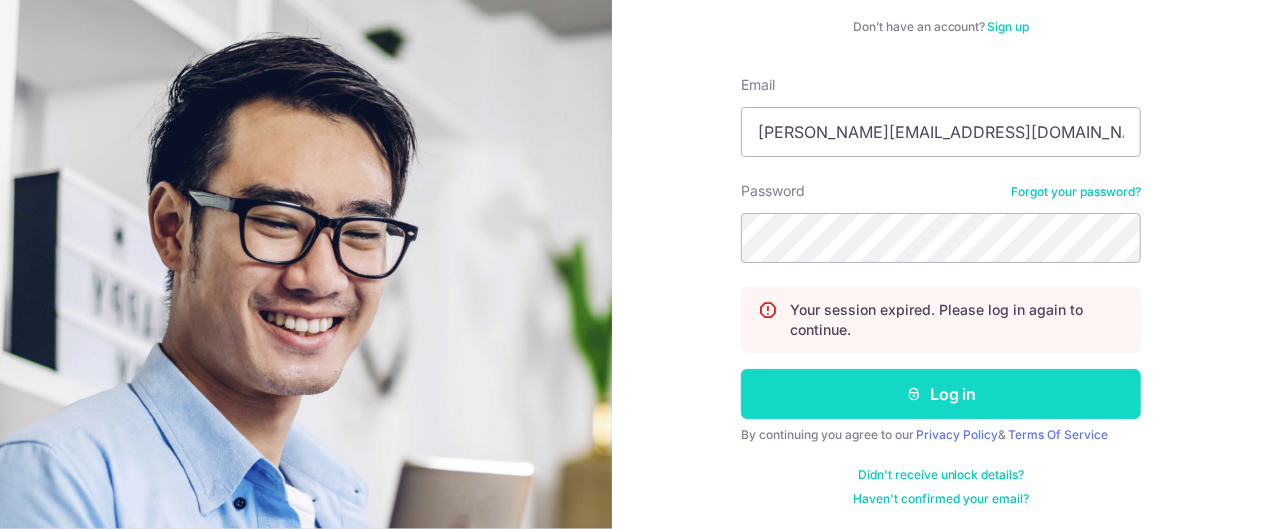 click on "Log in" at bounding box center (941, 394) 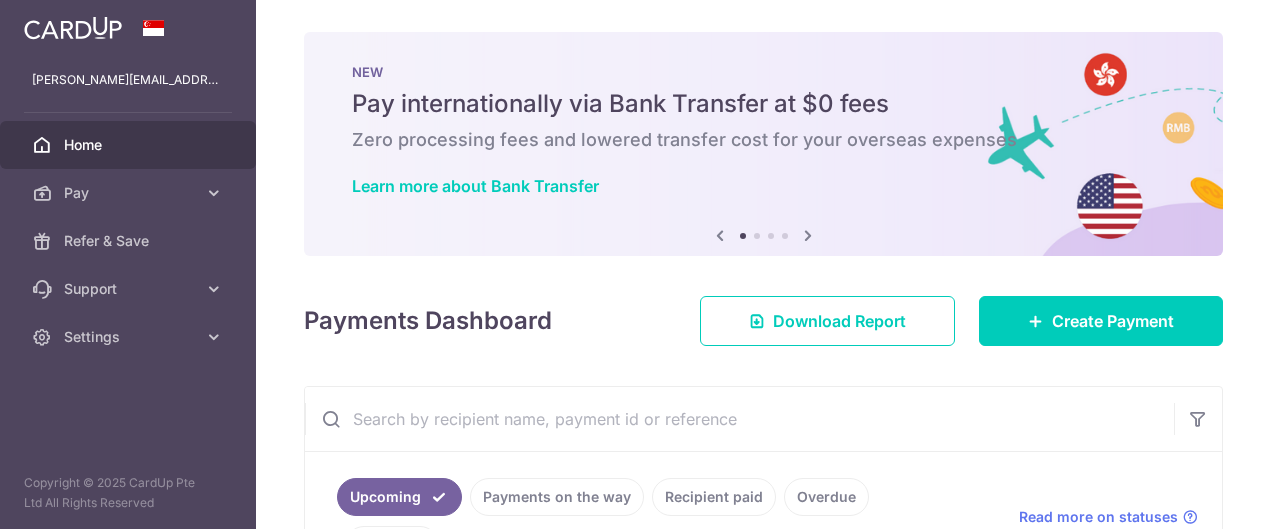 scroll, scrollTop: 0, scrollLeft: 0, axis: both 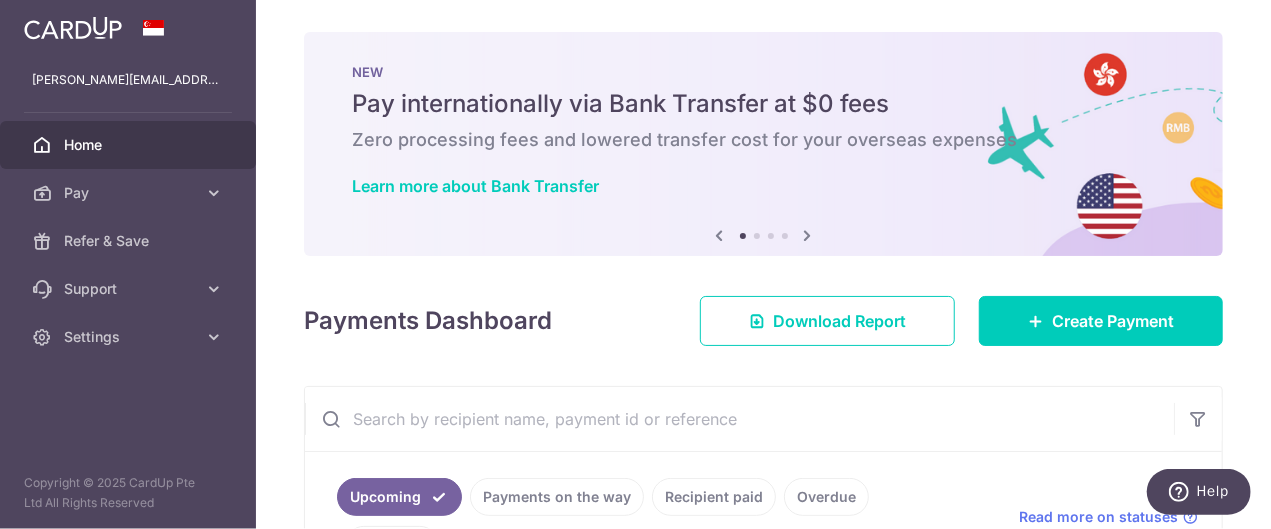 click on "×
Pause Schedule
Pause all future payments in this series
Pause just this one payment
By clicking below, you confirm you are pausing this payment to   on  . Payments can be unpaused at anytime prior to payment taken date.
Confirm
Cancel Schedule
Cancel all future payments in this series
Cancel just this one payment
Confirm
Approve Payment
Recipient Bank Details" at bounding box center [763, 264] 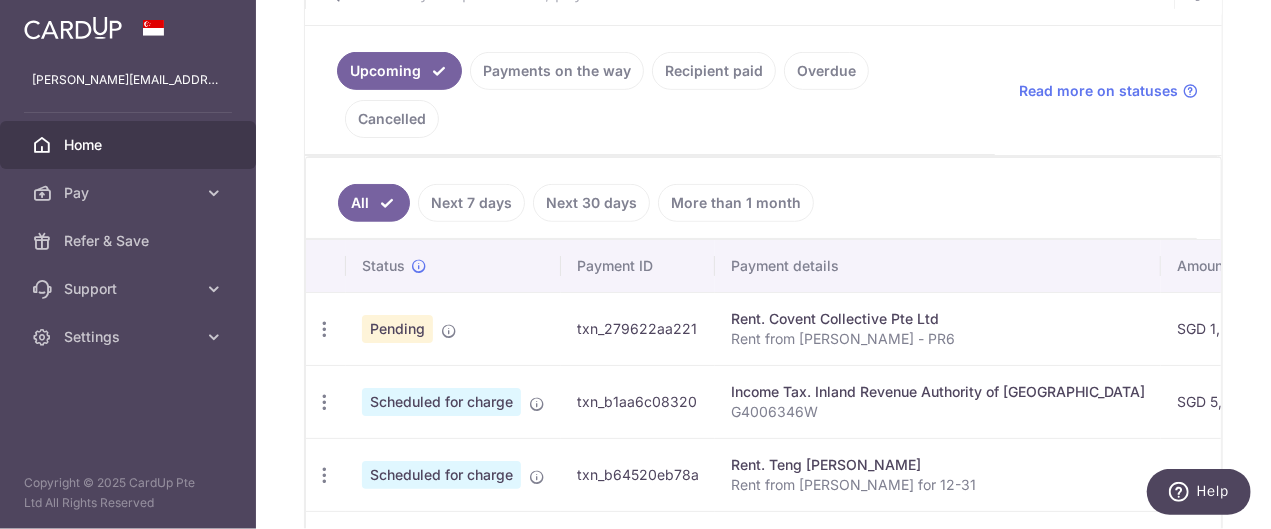 scroll, scrollTop: 453, scrollLeft: 0, axis: vertical 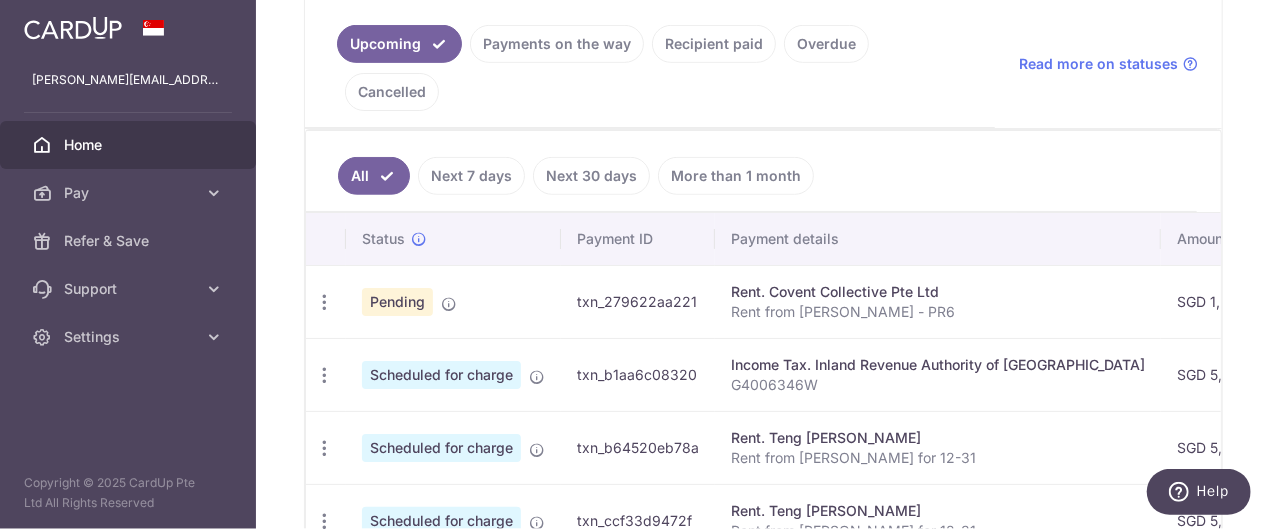 click on "All
Next 7 days
Next 30 days
More than 1 month" at bounding box center [751, 171] 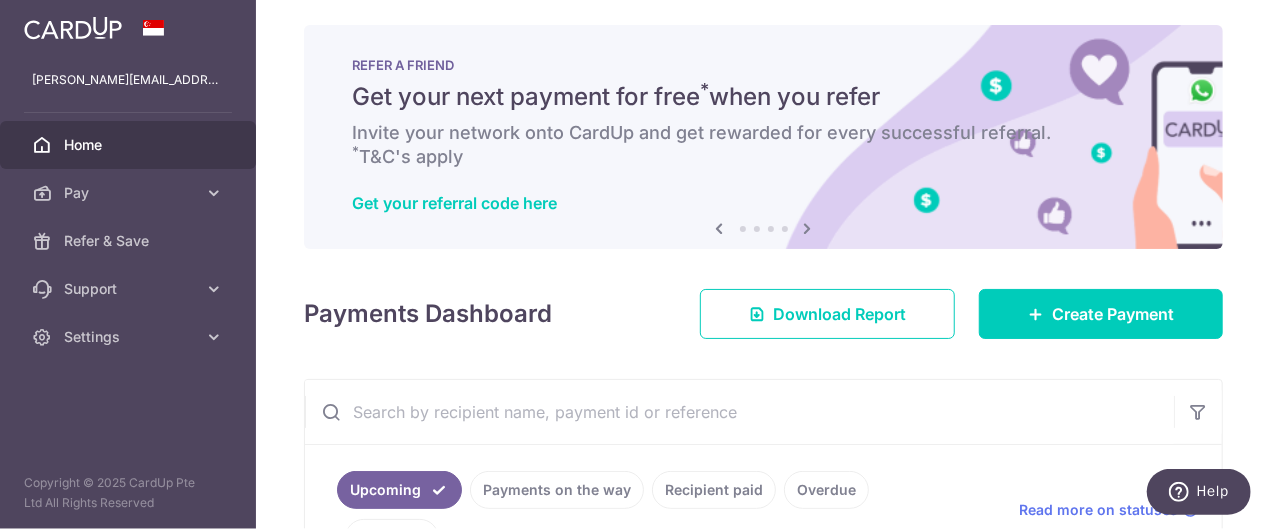 scroll, scrollTop: 0, scrollLeft: 0, axis: both 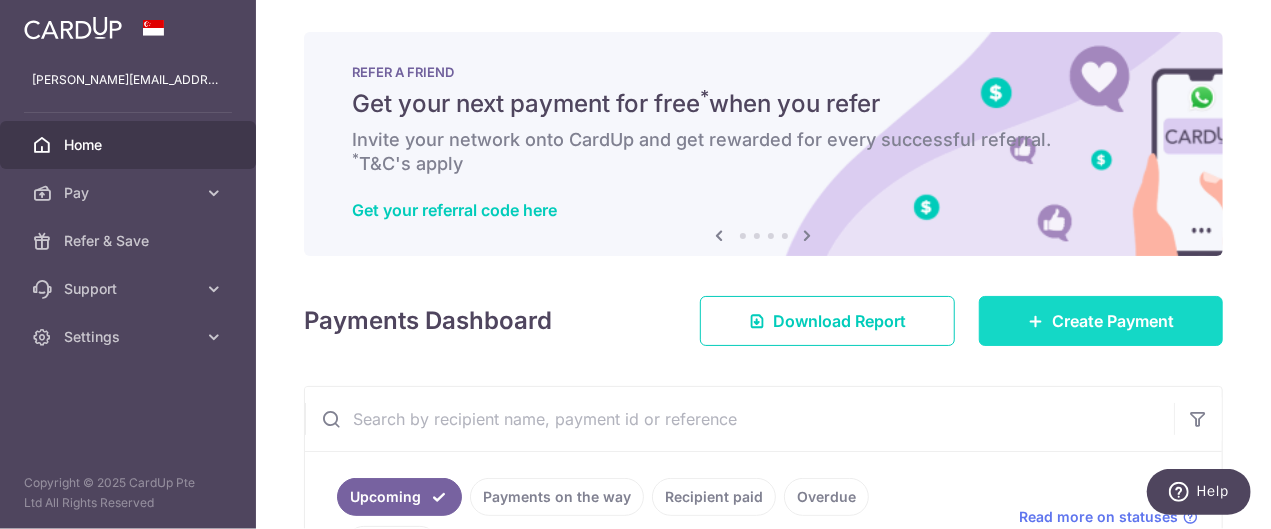 click on "Create Payment" at bounding box center (1113, 321) 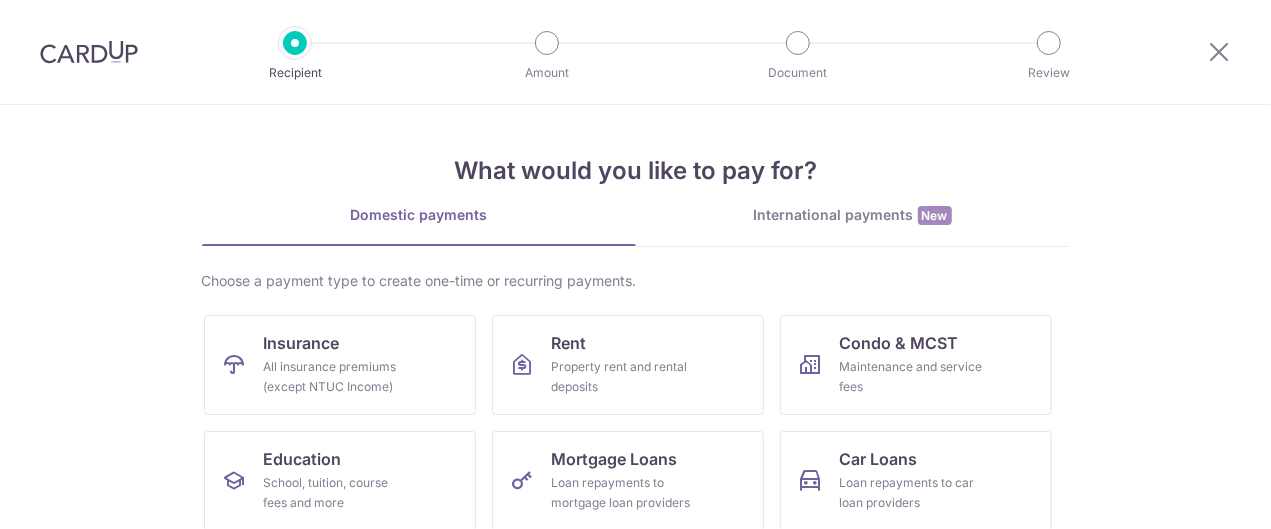 scroll, scrollTop: 0, scrollLeft: 0, axis: both 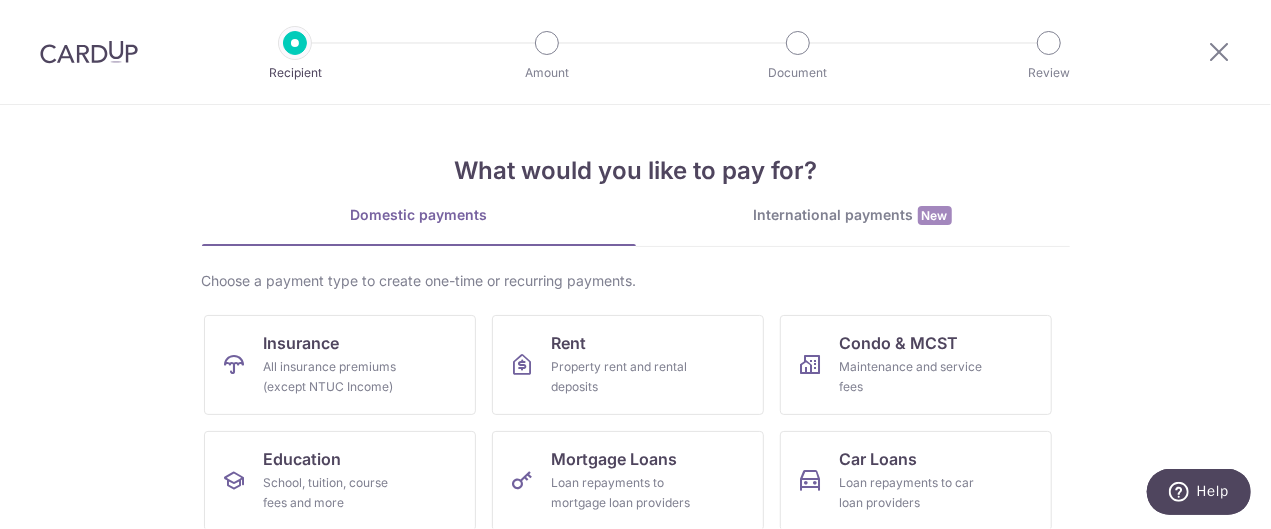 click on "What would you like to pay for?
Domestic payments
International payments
New
Choose a payment type to create one-time or recurring payments.
Insurance All insurance premiums (except NTUC Income)
Rent Property rent and rental deposits
Condo & MCST Maintenance and service fees
Education School, tuition, course fees and more
Mortgage Loans Loan repayments to mortgage loan providers
Car Loans Loan repayments to car loan providers
Renovation Home furnishing or interior reno-expenses
Property Agency Fee Real estate agent commissions and fees New
Car Rentals & Leasing Short or long‑term vehicle rentals & leases New
Miscellaneous Goods and services, agent fees and more
Helper Salary" at bounding box center [635, 317] 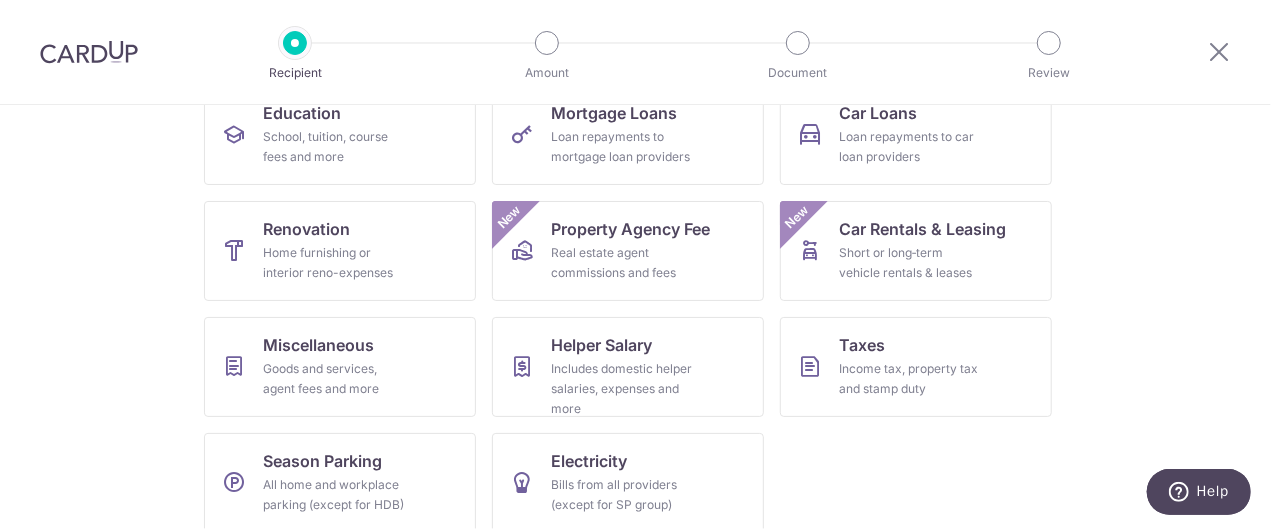 scroll, scrollTop: 364, scrollLeft: 0, axis: vertical 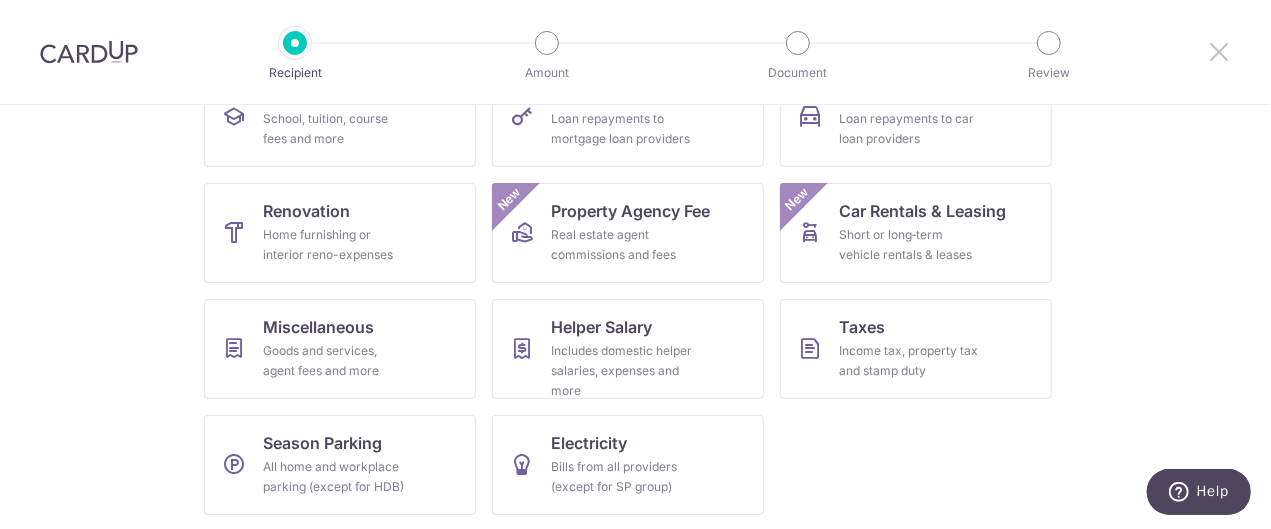 click at bounding box center [1219, 51] 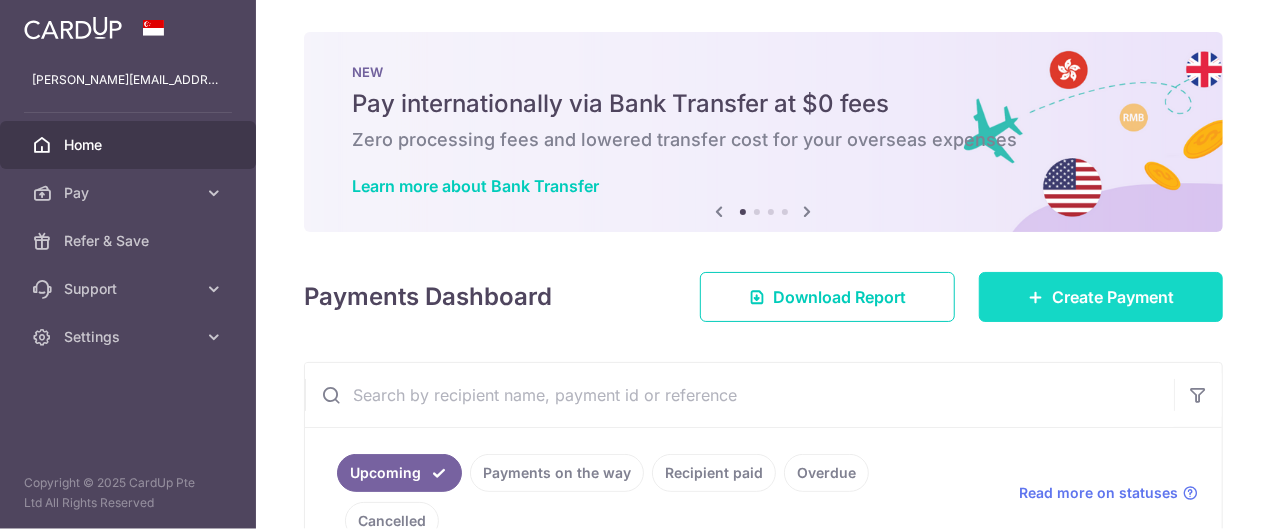 scroll, scrollTop: 0, scrollLeft: 0, axis: both 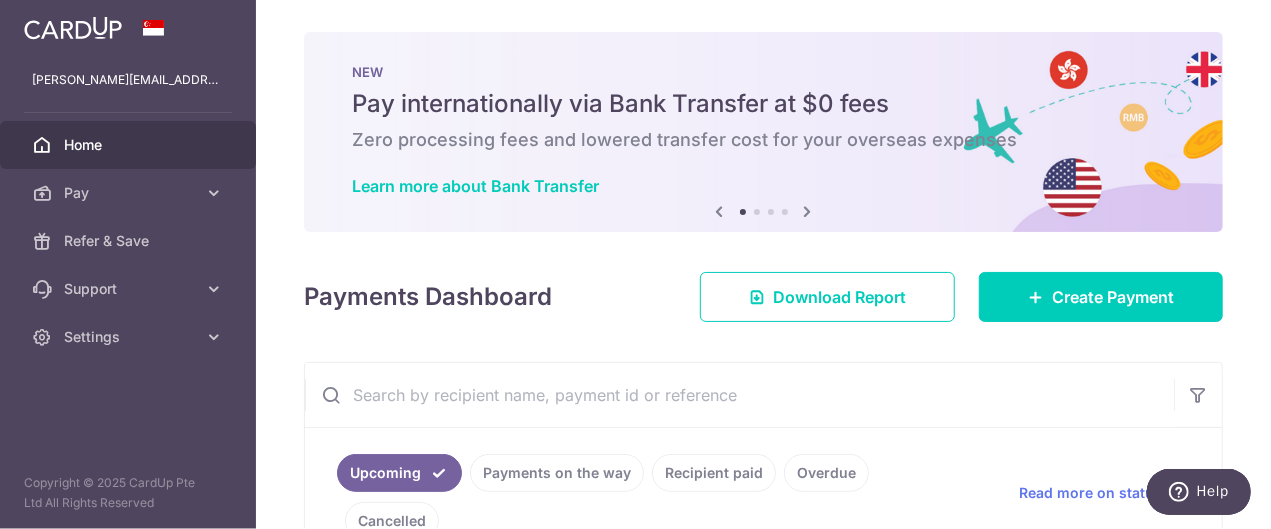 click at bounding box center (808, 211) 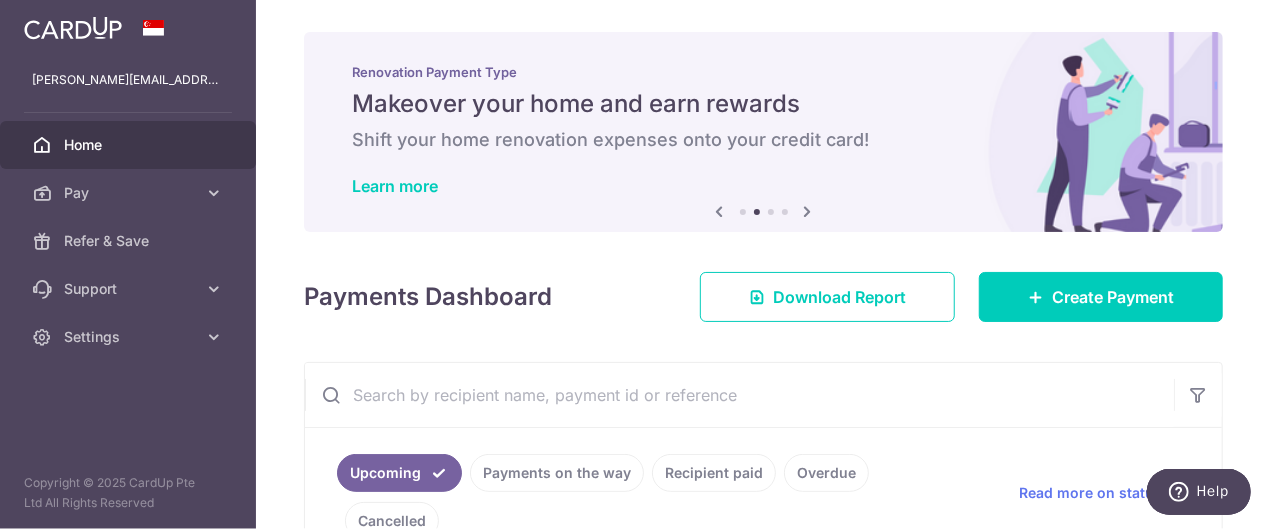 click at bounding box center (808, 211) 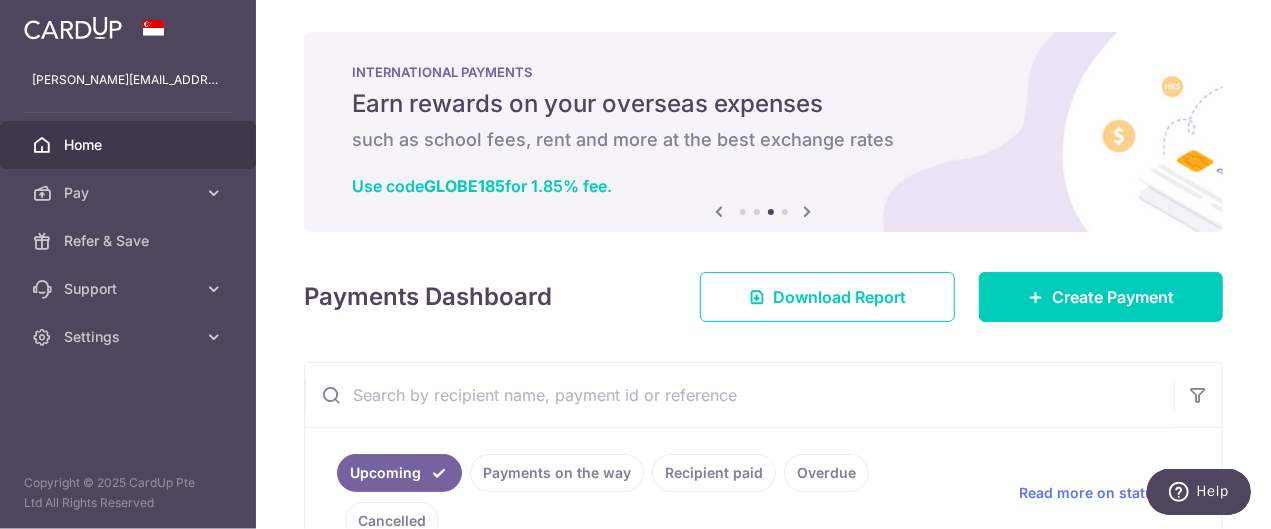 click at bounding box center [808, 211] 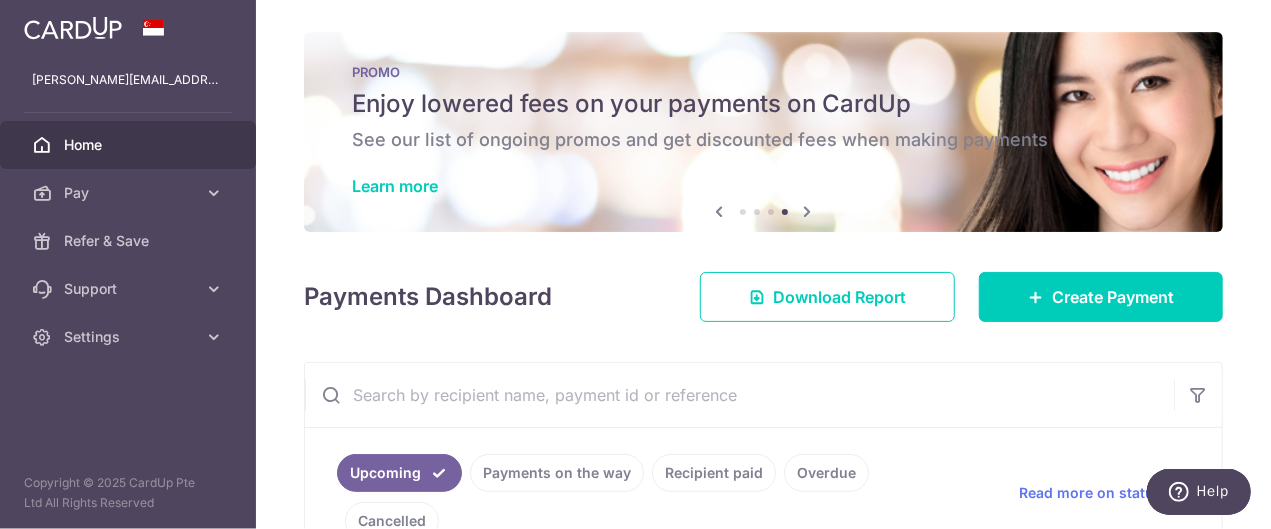 click at bounding box center [808, 211] 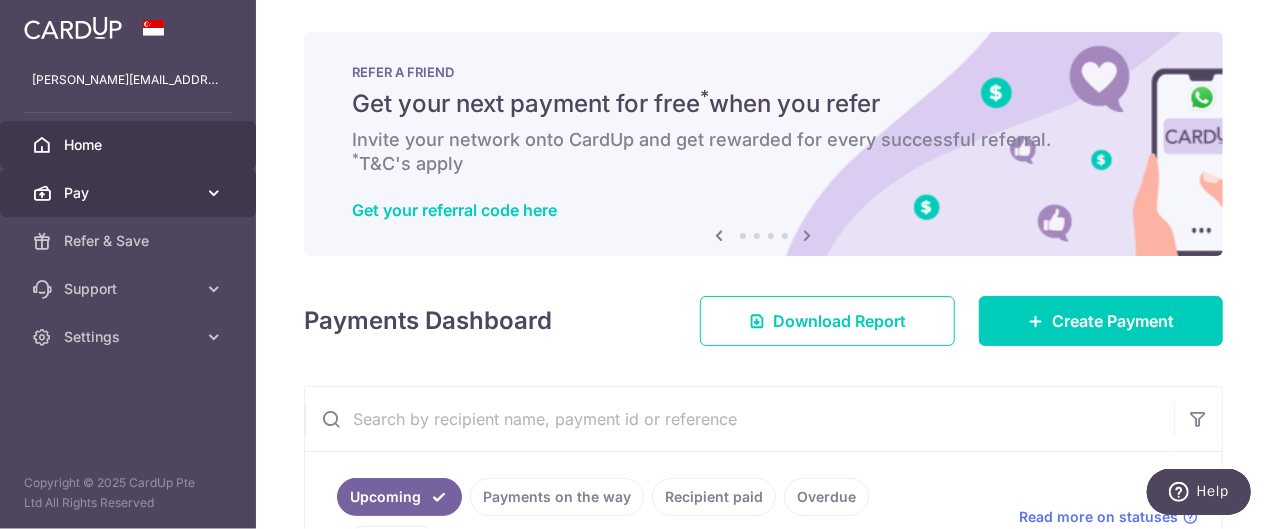 click at bounding box center (214, 193) 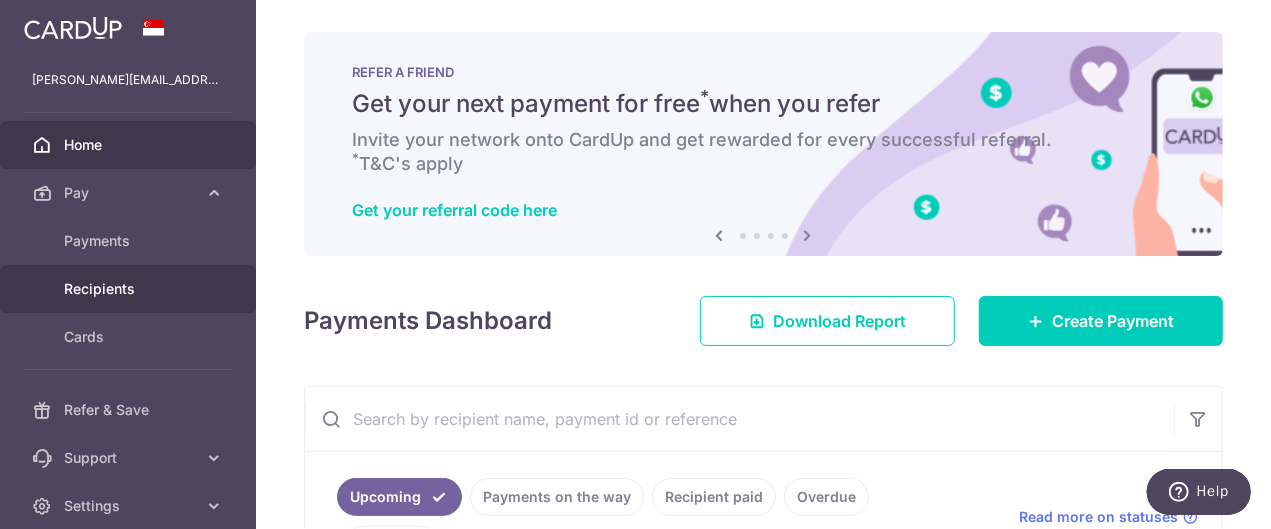click on "Recipients" at bounding box center (130, 289) 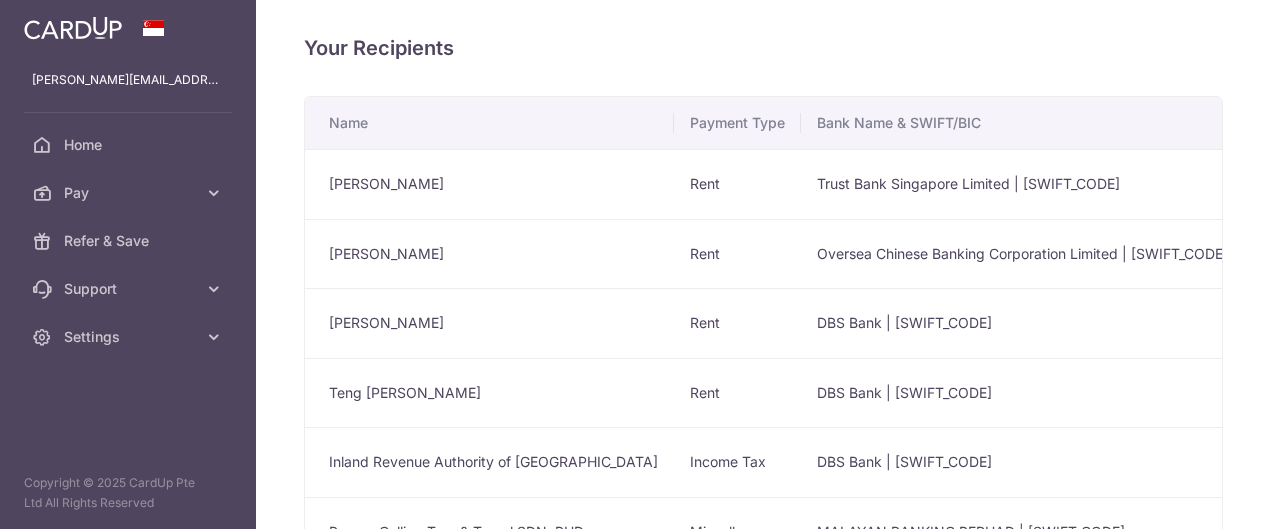scroll, scrollTop: 0, scrollLeft: 0, axis: both 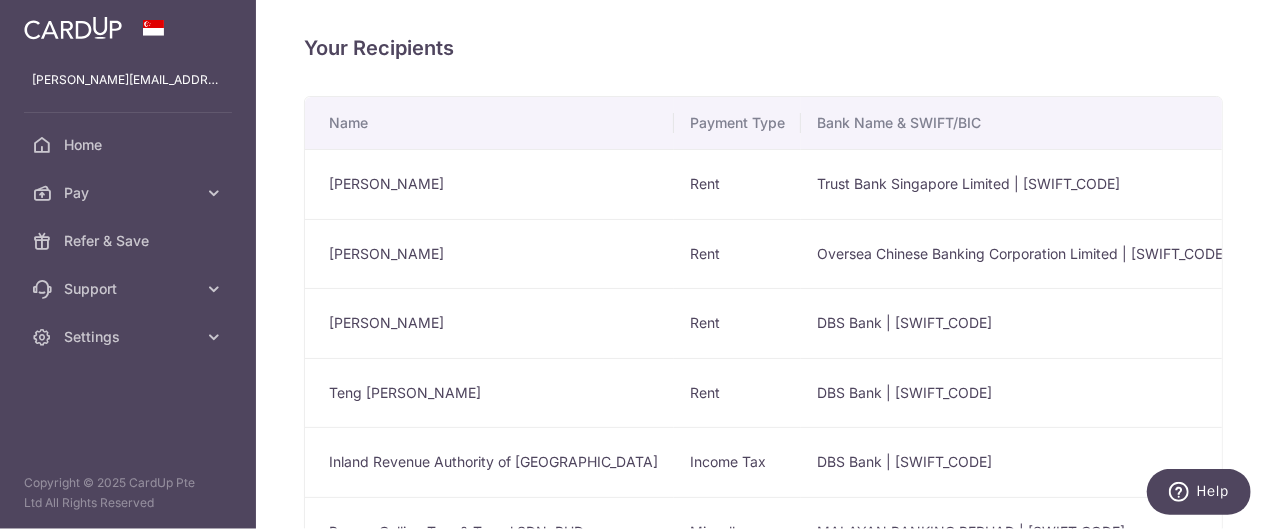 click on "Your Recipients
Name
Payment Type
Bank Name & SWIFT/BIC
Account No.
Account Name
[PERSON_NAME]
Rent
Trust Bank Singapore Limited | [SWIFT_CODE]
45643212
[PERSON_NAME]
Create Payment
View/Edit
Linked Payments
[PERSON_NAME]
6136108963
Rent" at bounding box center (763, 264) 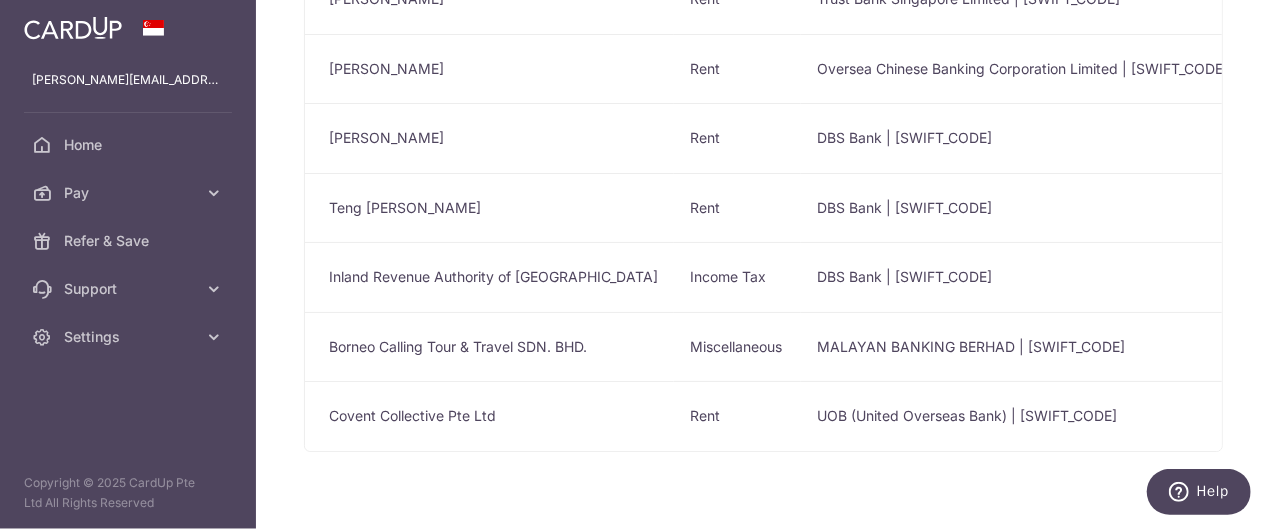 scroll, scrollTop: 186, scrollLeft: 0, axis: vertical 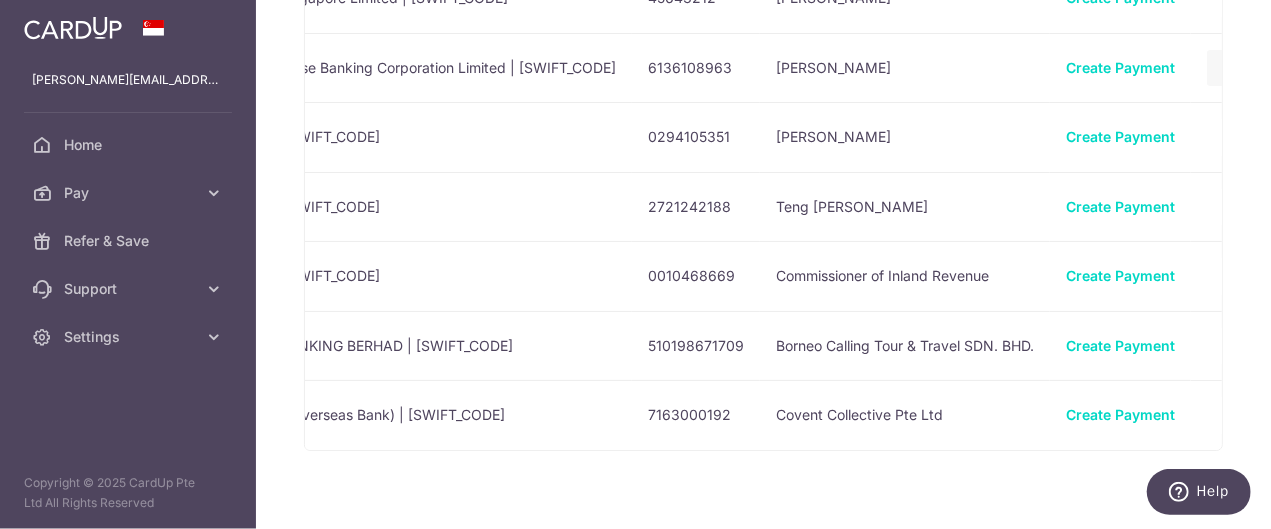 click at bounding box center [1225, -2] 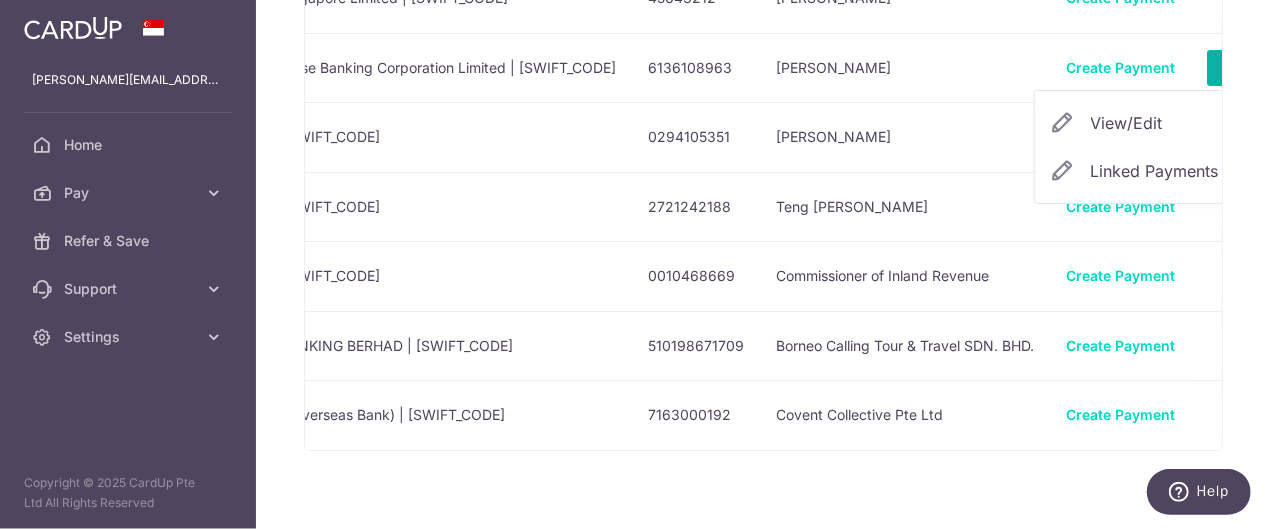 click on "View/Edit" at bounding box center (1159, 123) 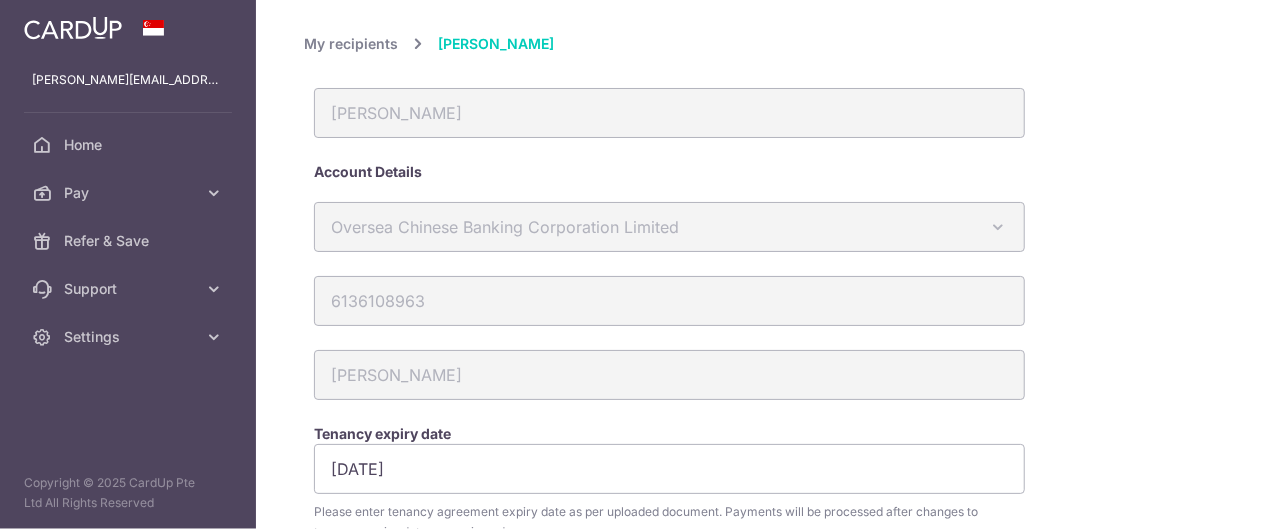scroll, scrollTop: 0, scrollLeft: 0, axis: both 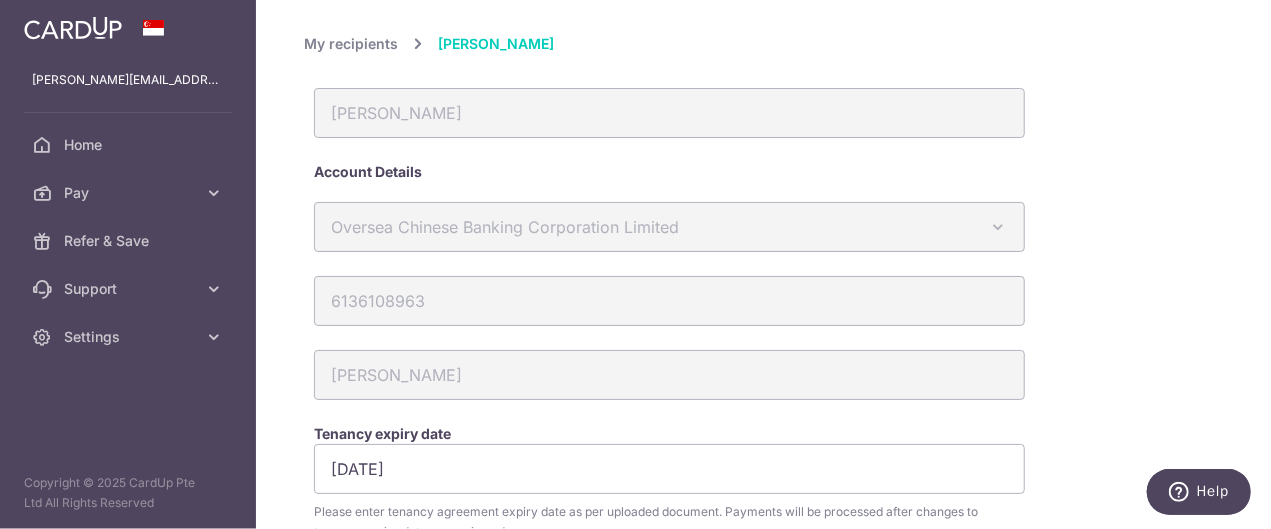 click on "[PERSON_NAME]
Account Details
Oversea Chinese Banking Corporation Limited
Australia & New Zealand Banking Group
Bank of China
BNP Paribas
CIMB
DBS Bank
Deutsche Bank
Far Eastern Bank
HSBC Corporate (Hongkong and Shanghai Banking Corporation)" at bounding box center (743, 904) 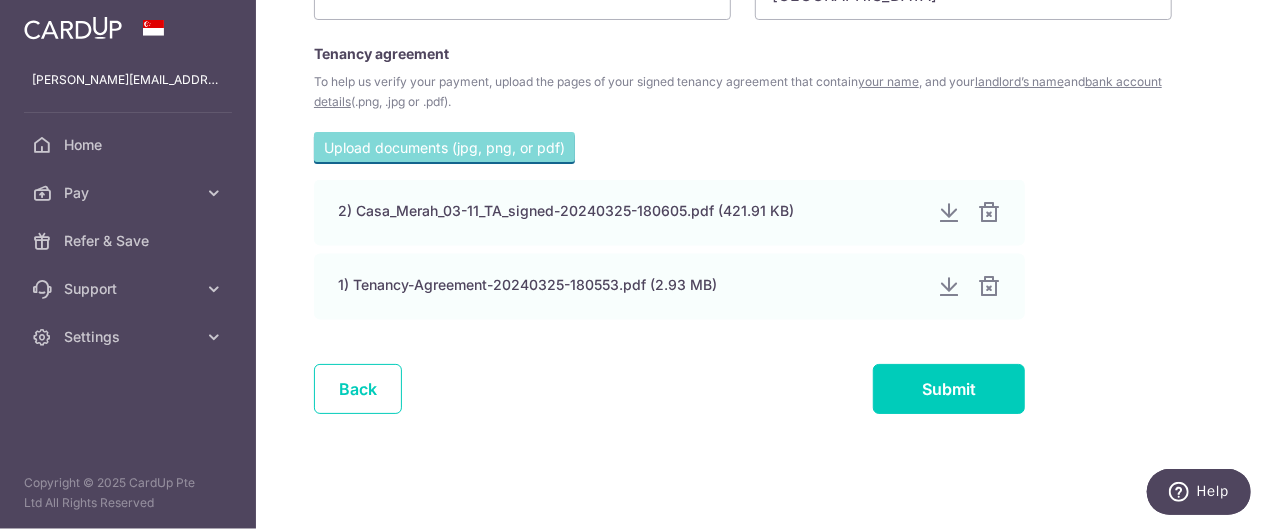 scroll, scrollTop: 1283, scrollLeft: 0, axis: vertical 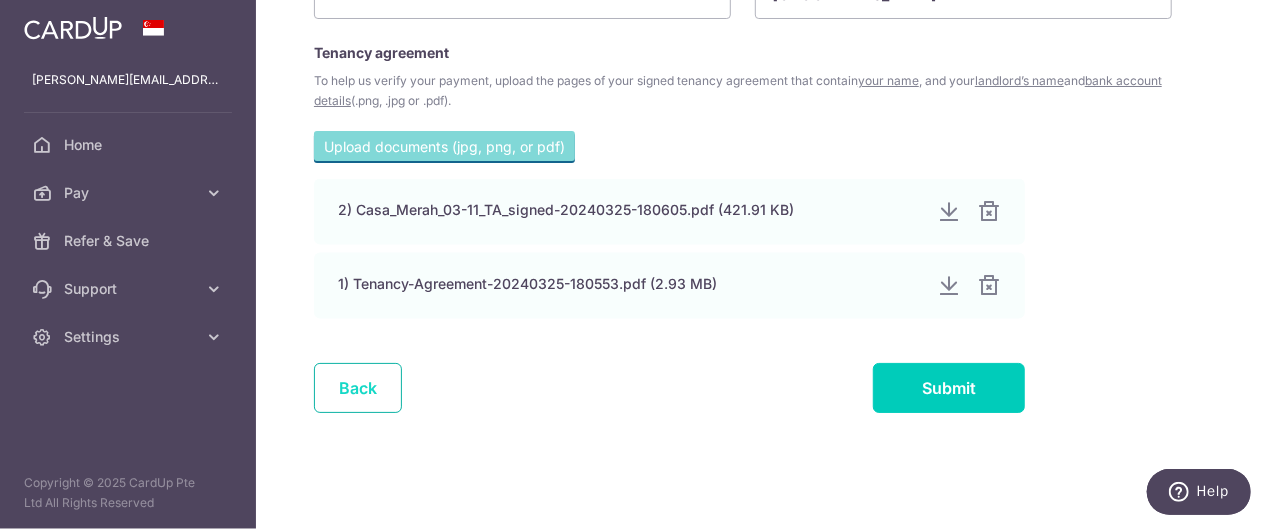 click on "Back" at bounding box center [358, 388] 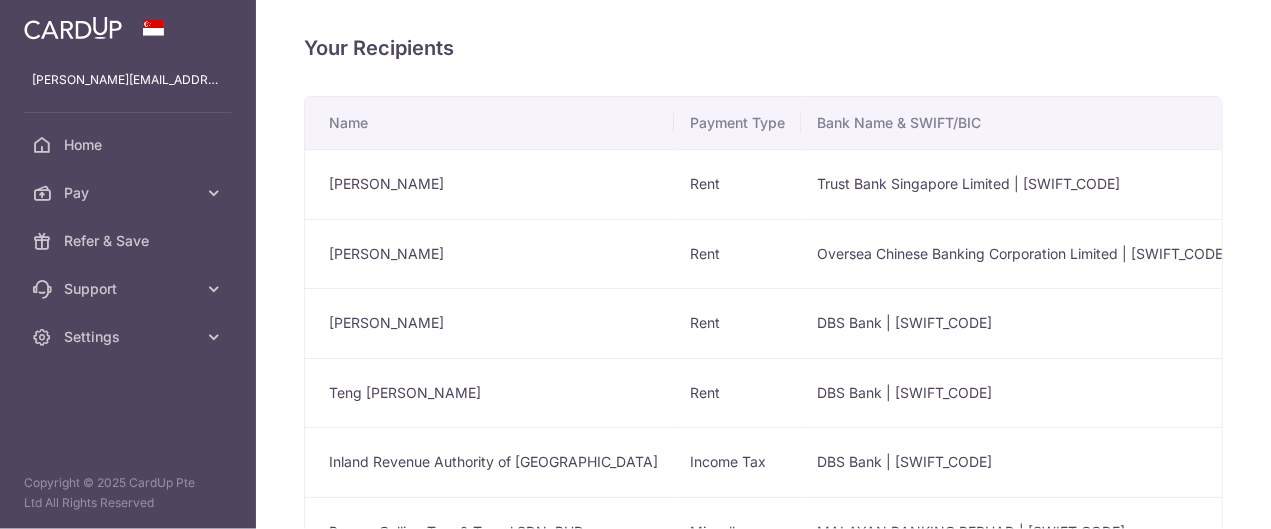 scroll, scrollTop: 0, scrollLeft: 0, axis: both 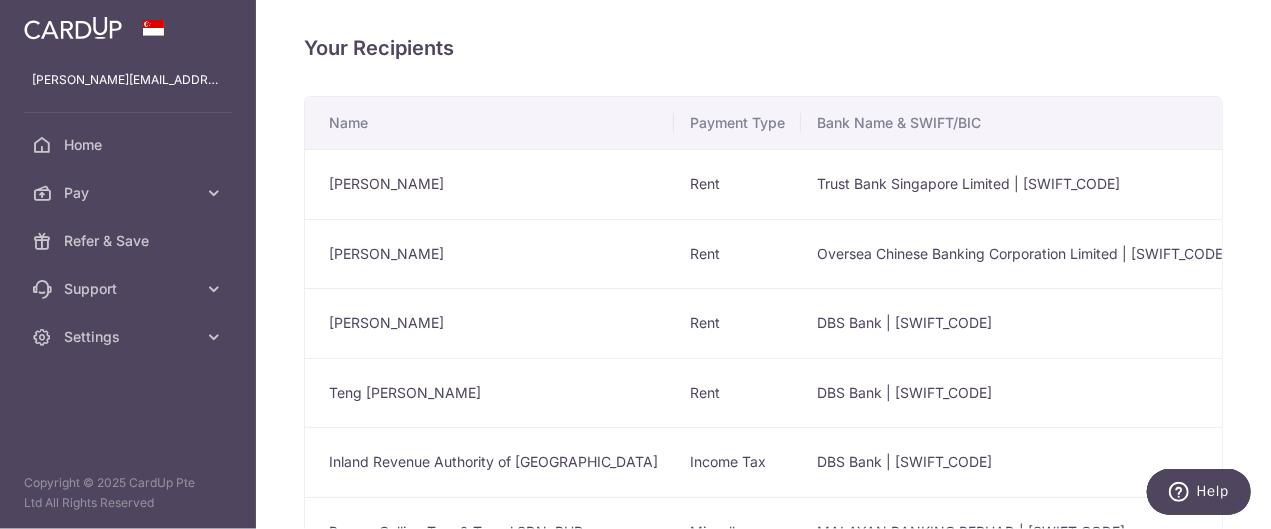 click on "[PERSON_NAME]" at bounding box center (489, 254) 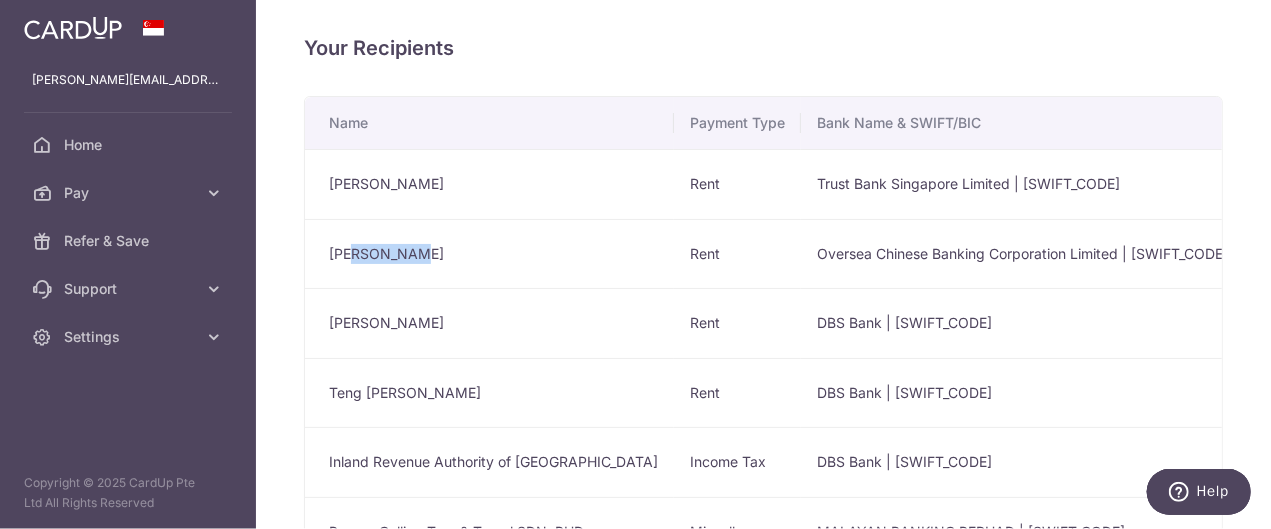 click on "[PERSON_NAME]" at bounding box center (489, 254) 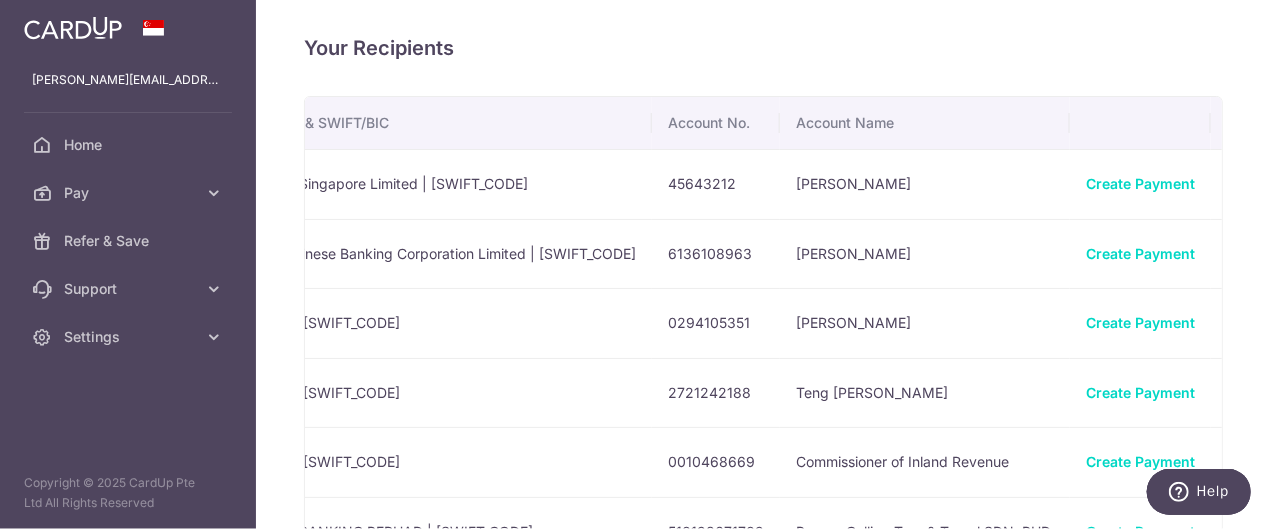 scroll, scrollTop: 0, scrollLeft: 612, axis: horizontal 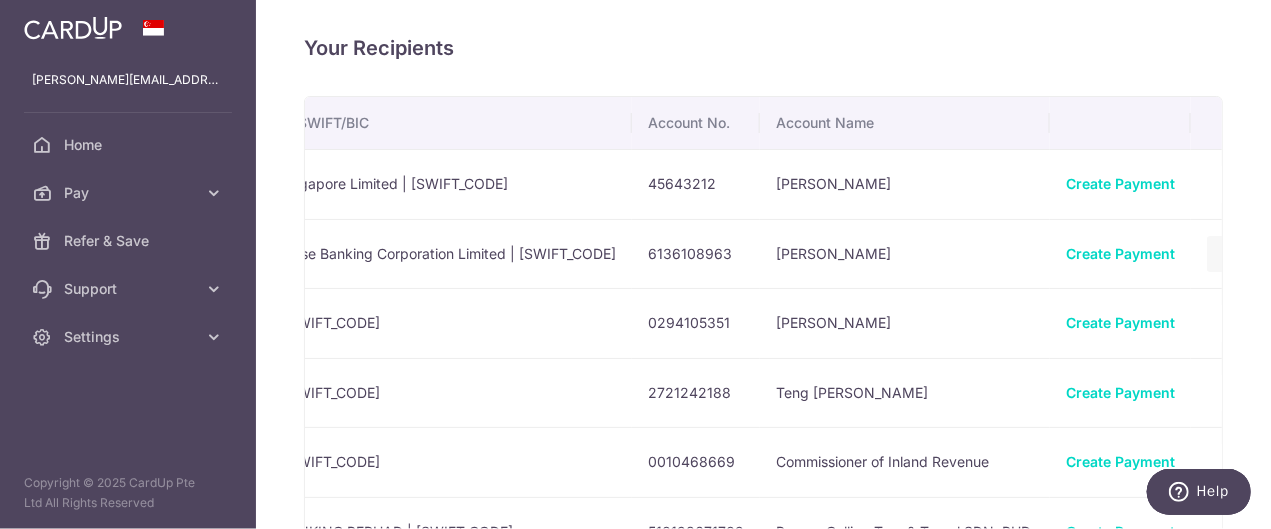click at bounding box center [1225, 184] 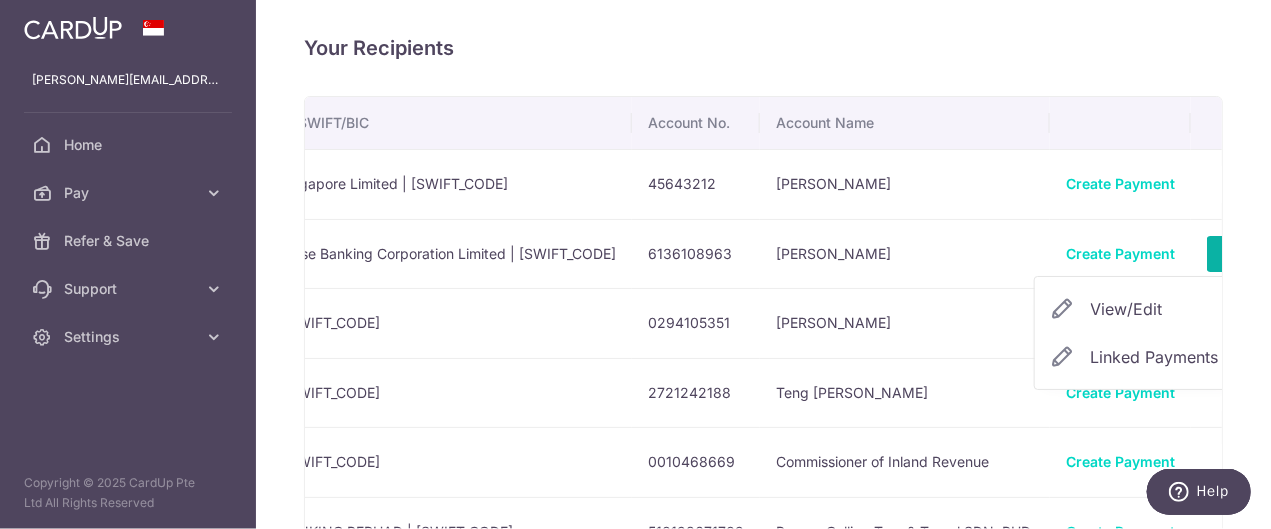 click on "Your Recipients
Name
Payment Type
Bank Name & SWIFT/BIC
Account No.
Account Name
[PERSON_NAME]
Rent
Trust Bank Singapore Limited | [SWIFT_CODE]
45643212
[PERSON_NAME]
Create Payment
View/Edit
Linked Payments
[PERSON_NAME]
6136108963
Rent" at bounding box center [763, 264] 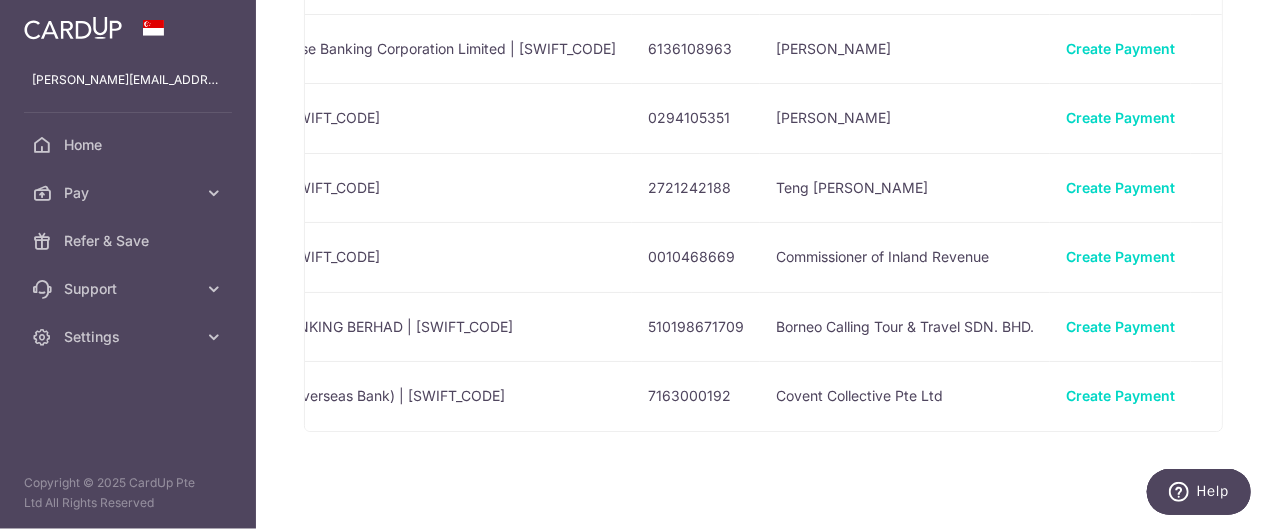 scroll, scrollTop: 236, scrollLeft: 0, axis: vertical 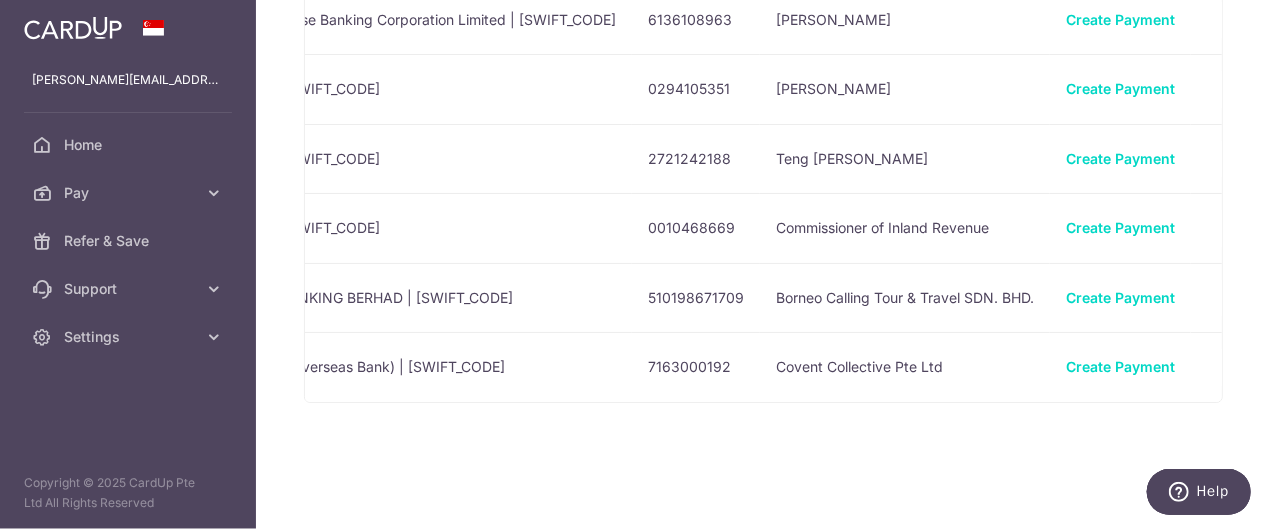 click on "Teng [PERSON_NAME]" at bounding box center [905, 159] 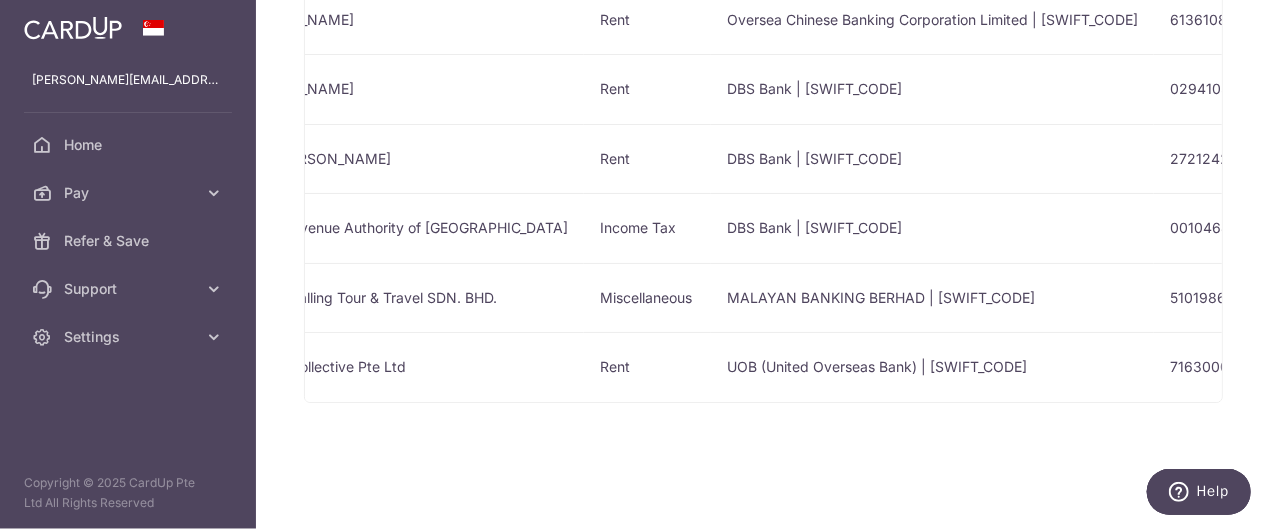 scroll, scrollTop: 0, scrollLeft: 0, axis: both 